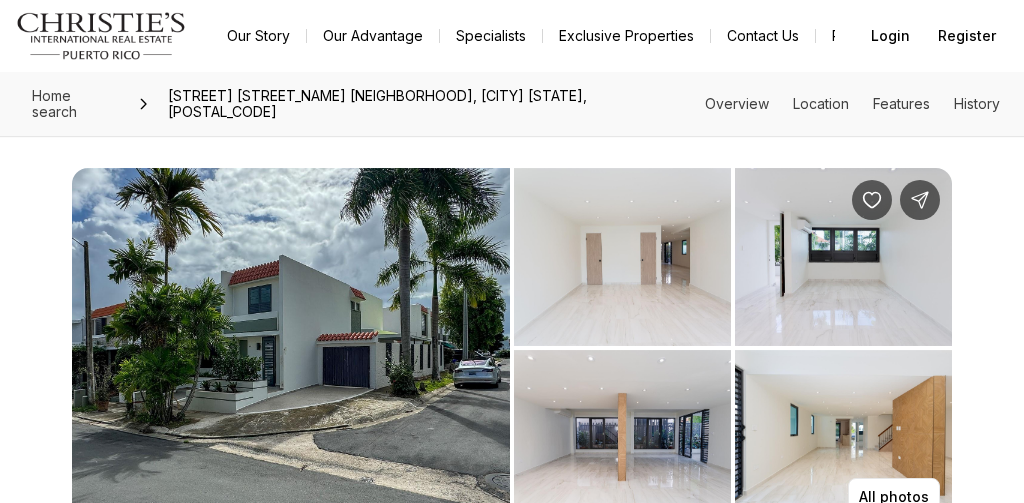scroll, scrollTop: 0, scrollLeft: 0, axis: both 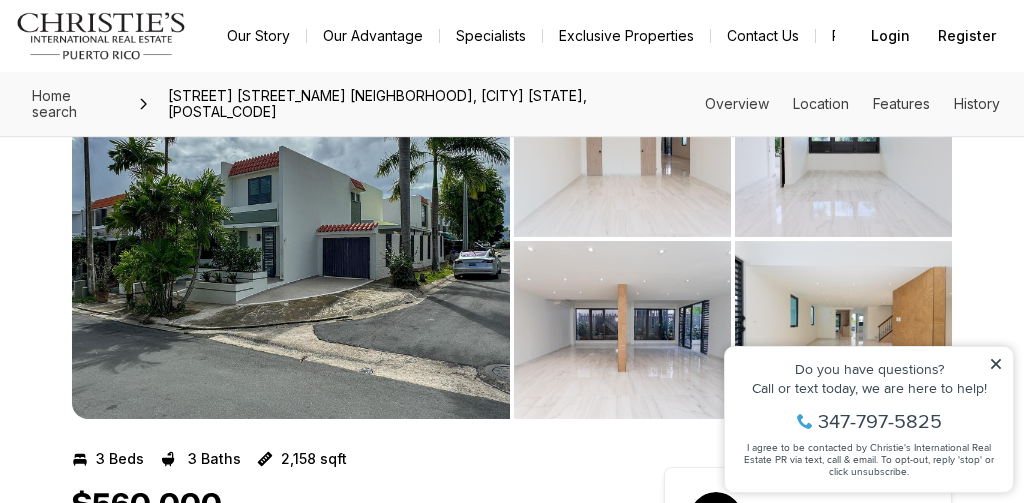 click at bounding box center [291, 239] 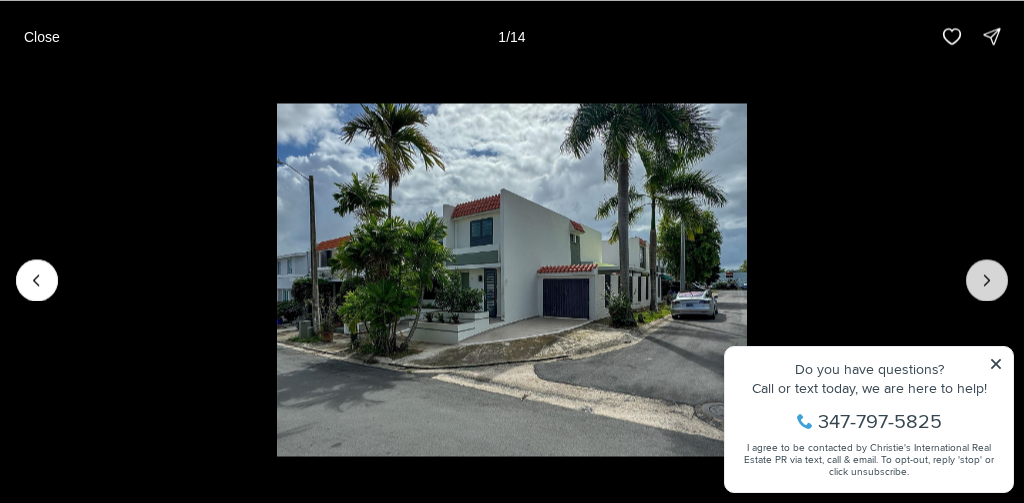 click at bounding box center [987, 280] 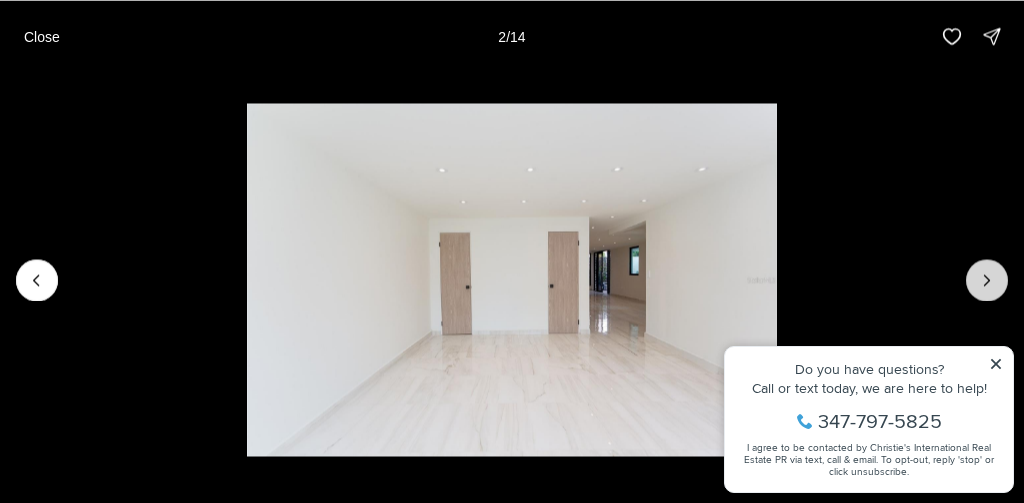 click at bounding box center [987, 280] 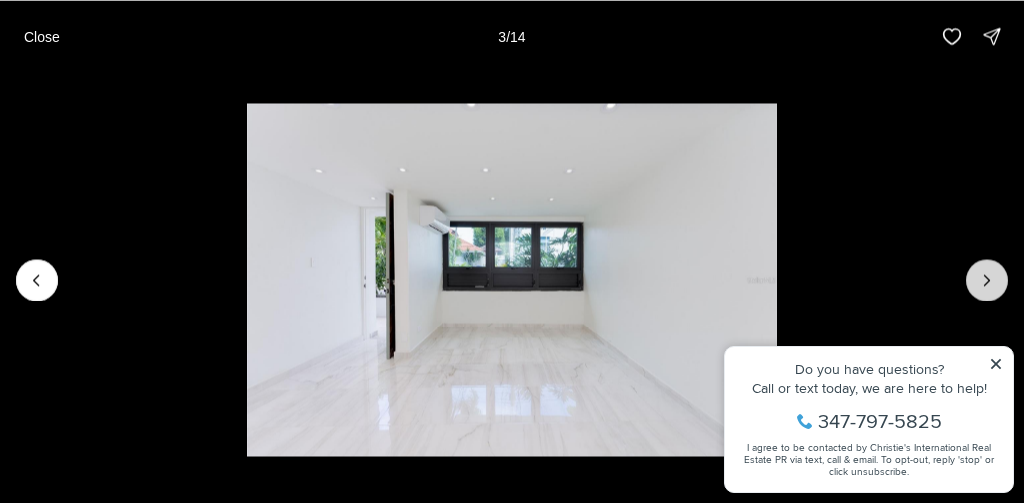 click at bounding box center (987, 280) 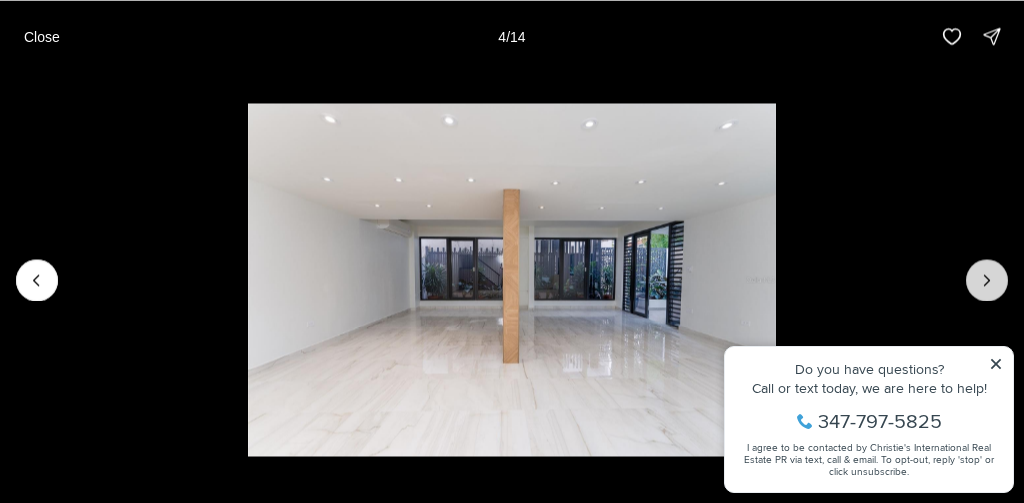 click at bounding box center [987, 280] 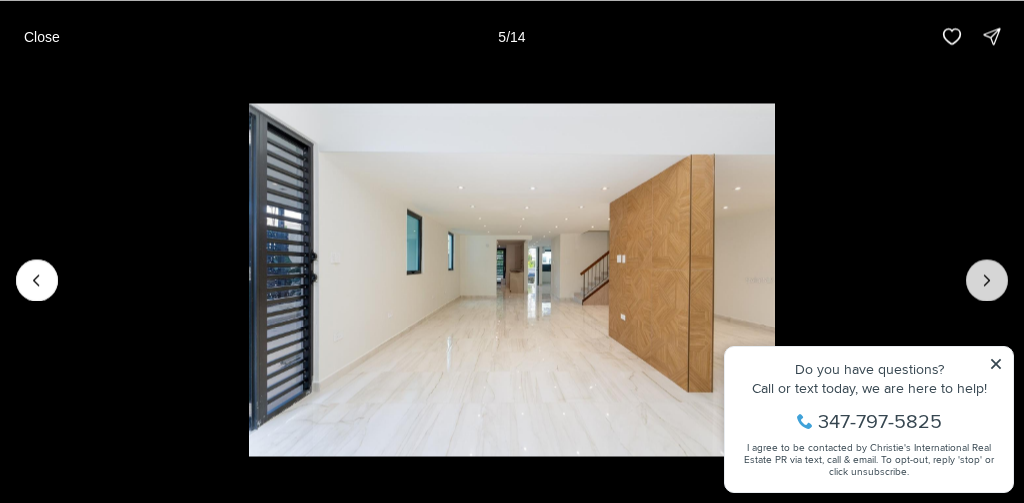 click at bounding box center [987, 280] 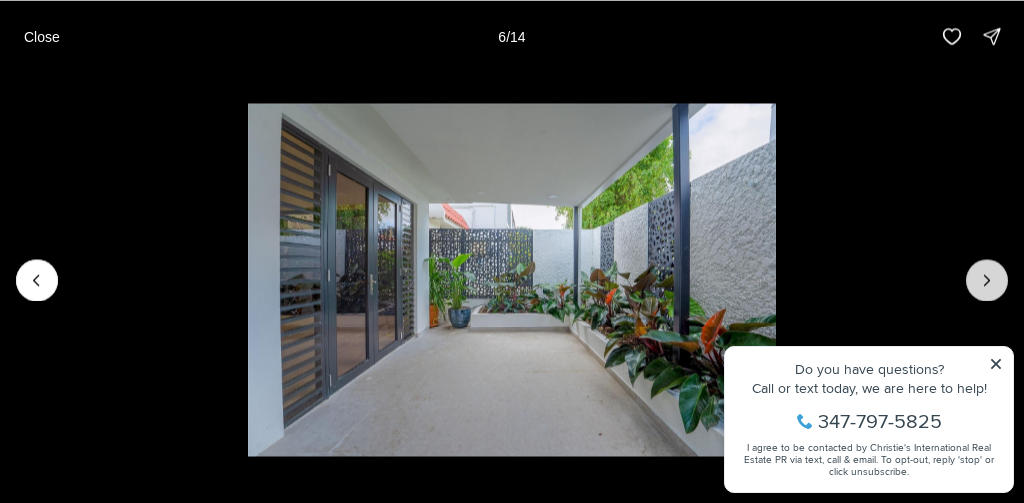 click at bounding box center [987, 280] 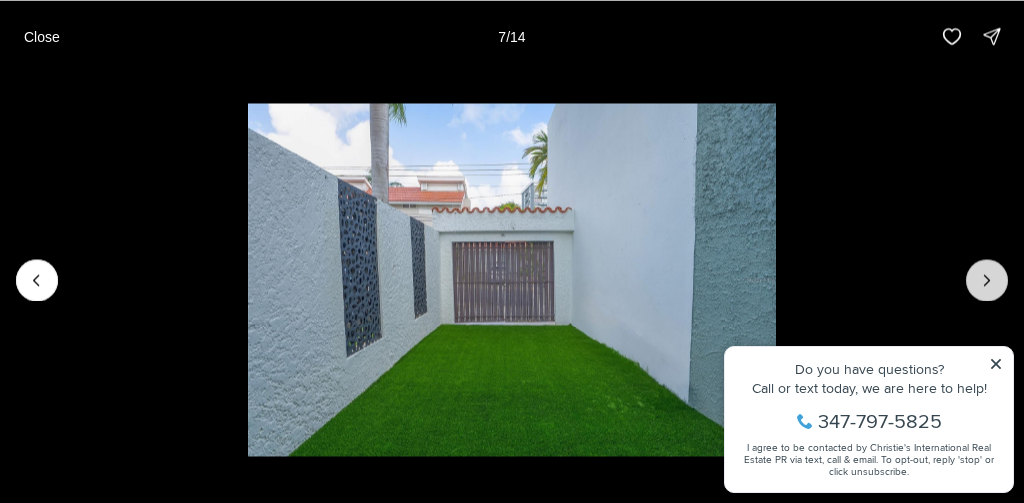 click at bounding box center [987, 280] 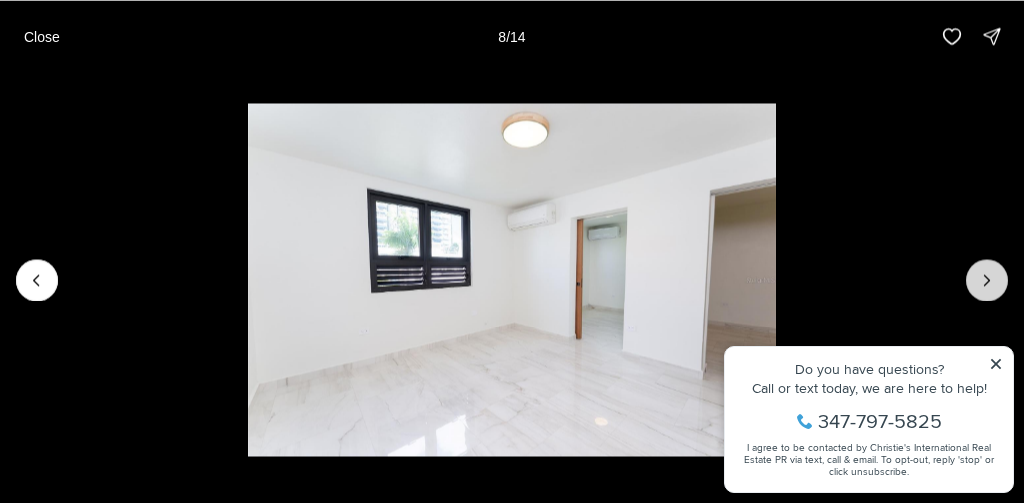 click at bounding box center [987, 280] 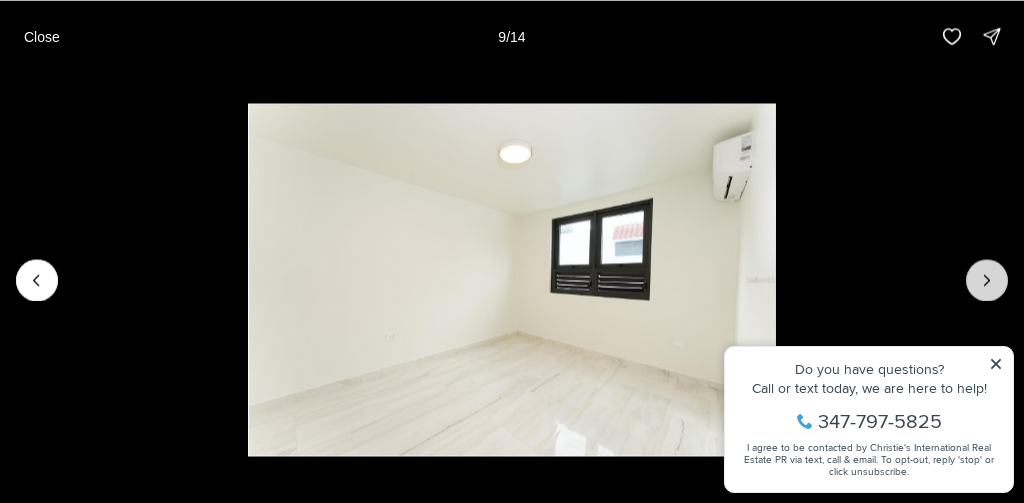 click at bounding box center [987, 280] 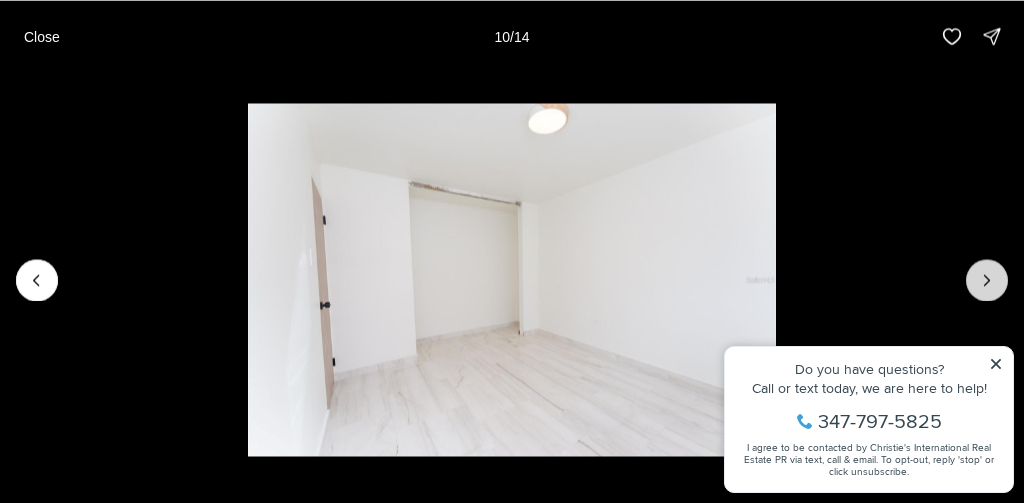 click at bounding box center [987, 280] 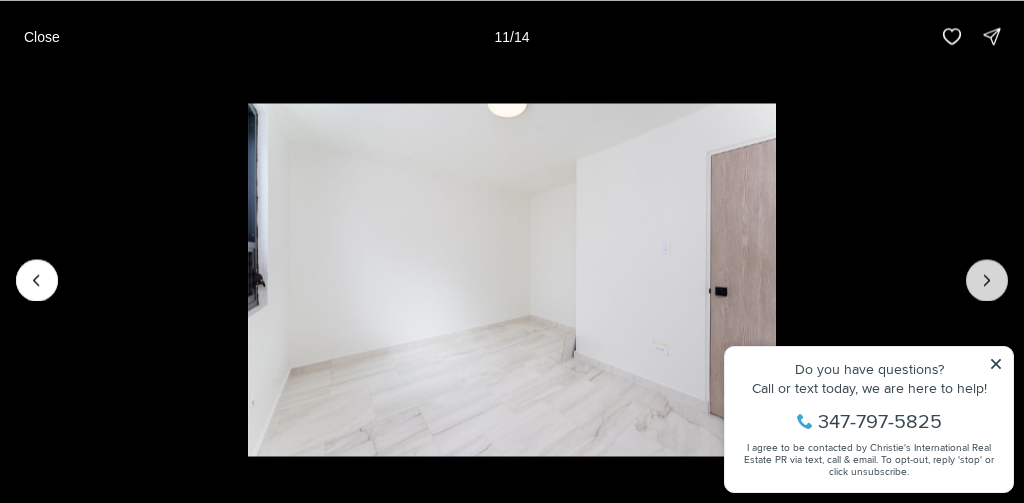 click at bounding box center (987, 280) 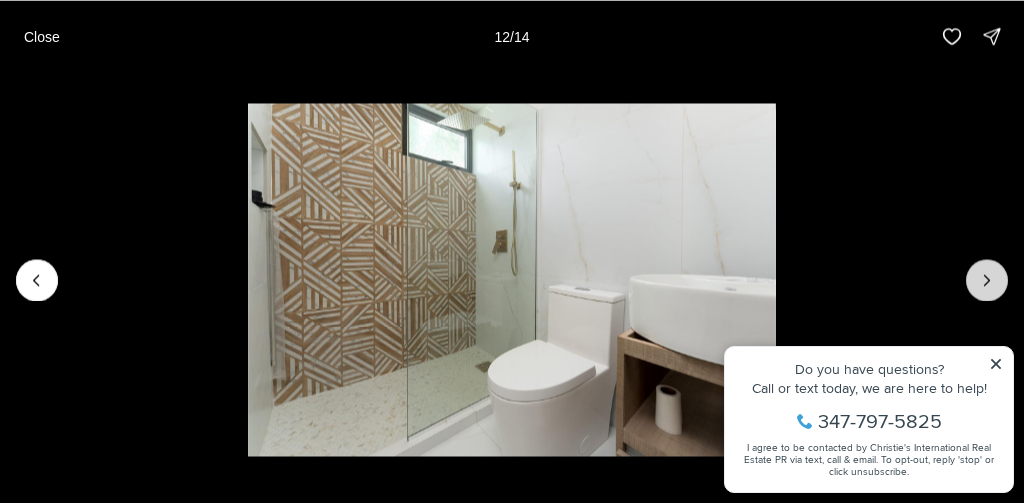click at bounding box center [987, 280] 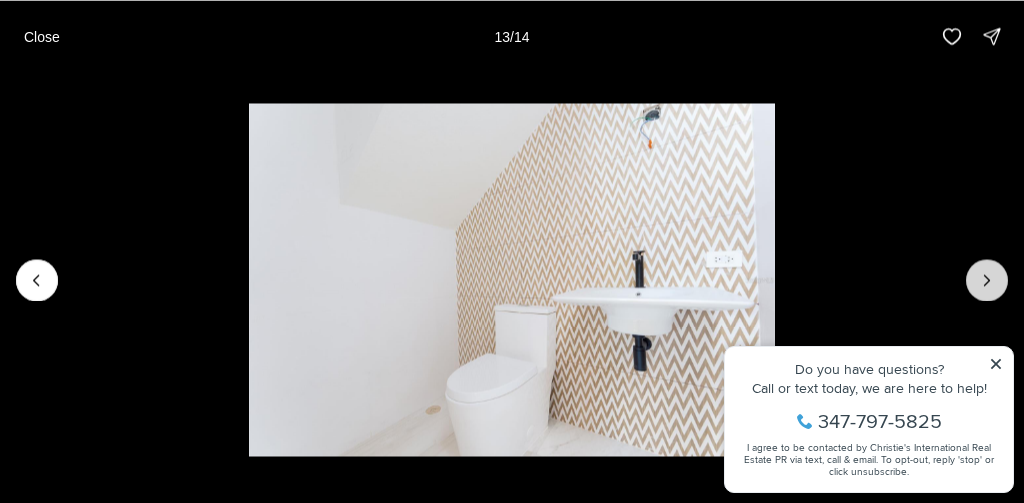 click at bounding box center [987, 280] 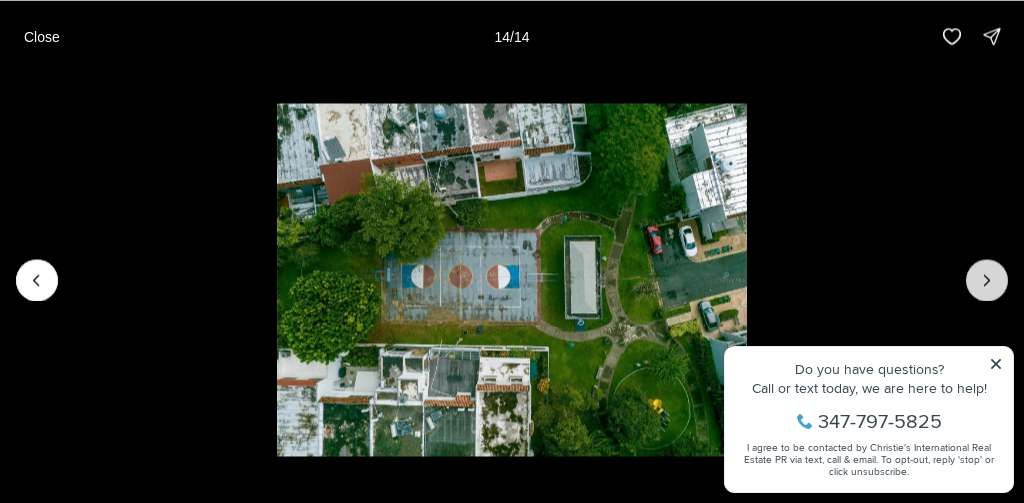 click at bounding box center (987, 280) 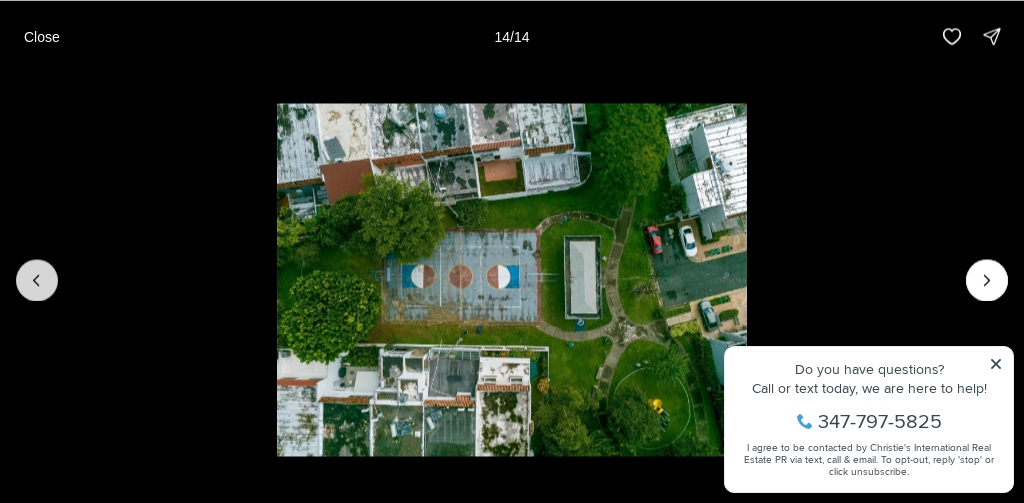 click at bounding box center (37, 280) 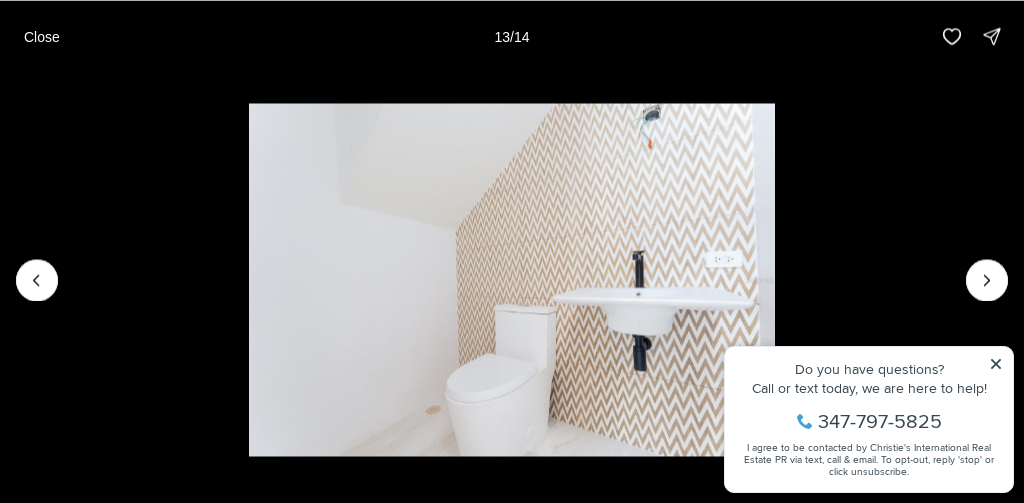 click on "Close" at bounding box center (42, 36) 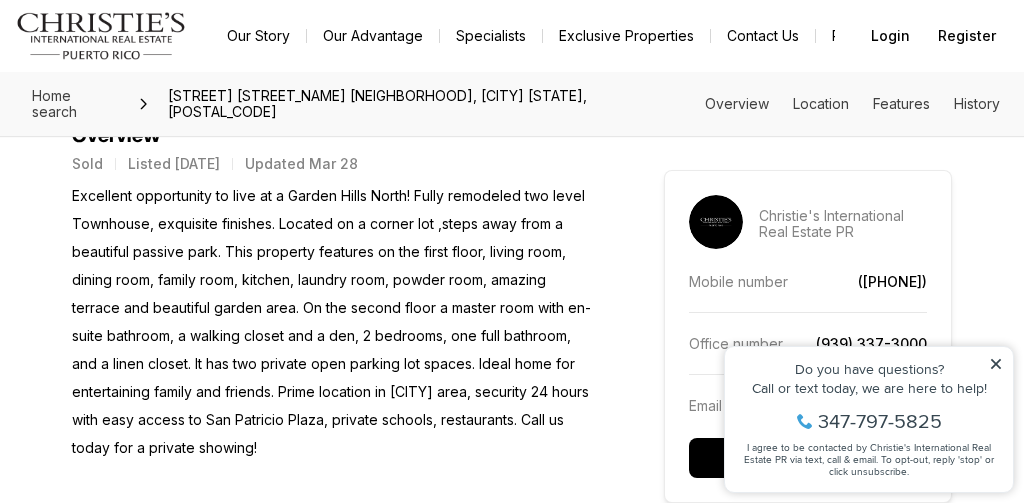 scroll, scrollTop: 868, scrollLeft: 0, axis: vertical 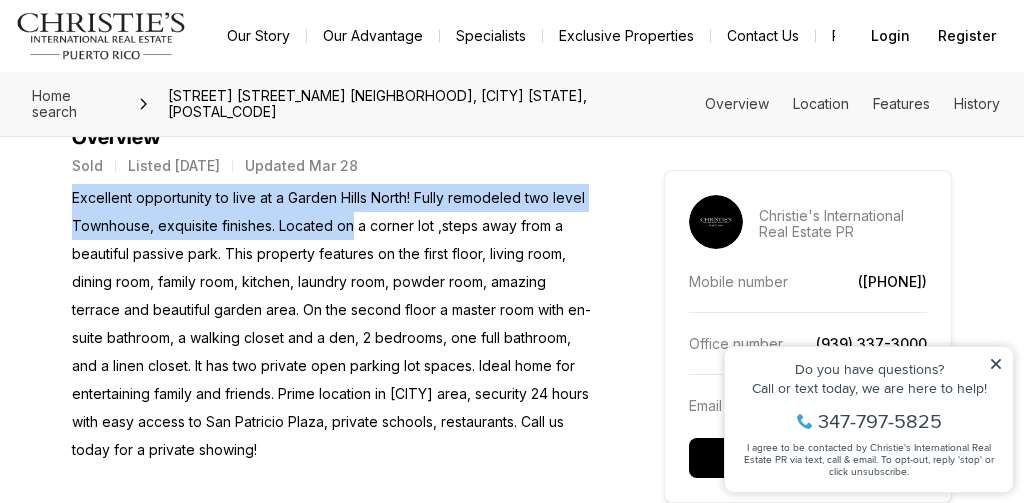 drag, startPoint x: 72, startPoint y: 193, endPoint x: 348, endPoint y: 206, distance: 276.306 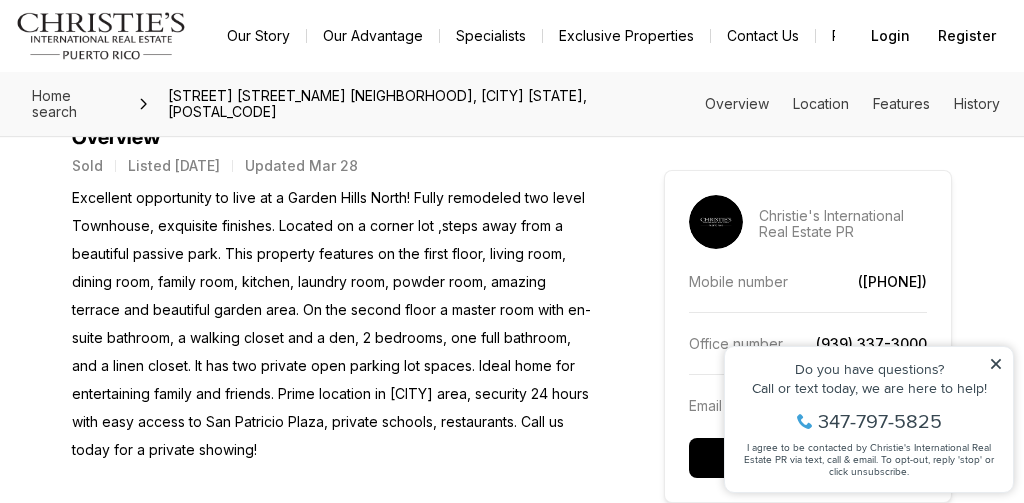 click on "Excellent opportunity to live at a Garden Hills North! Fully remodeled two level Townhouse, exquisite finishes. Located on a corner lot ,steps away from a beautiful passive park. This property features on the first floor, living room, dining room, family room, kitchen, laundry room, powder room, amazing terrace and beautiful garden area. On the second floor a master room with en-suite bathroom, a walking closet and a den, 2 bedrooms, one full bathroom, and a linen closet. It has two private open parking lot spaces. Ideal home for entertaining family and friends. Prime location in [CITY] area, security 24 hours with easy access to San Patricio Plaza, private schools, restaurants. Call us today for a private showing!" at bounding box center (332, 324) 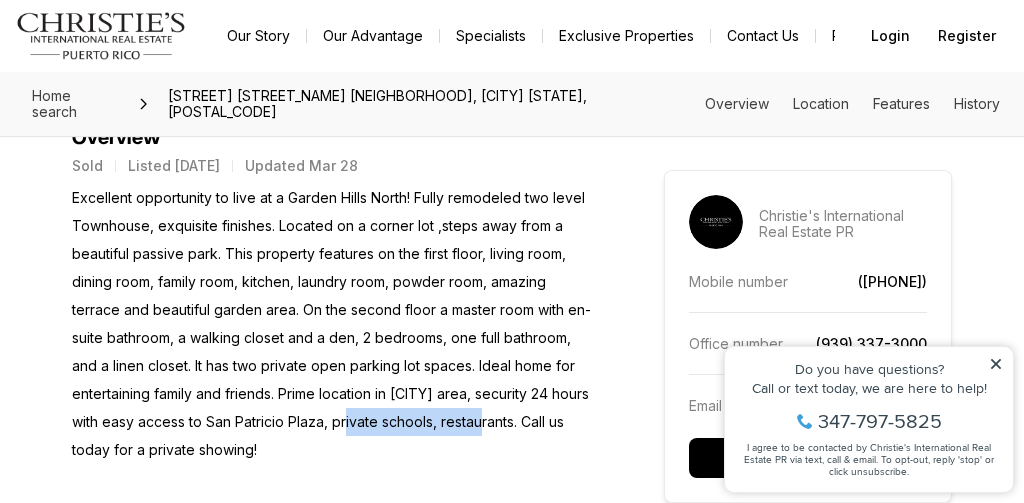 drag, startPoint x: 373, startPoint y: 422, endPoint x: 505, endPoint y: 425, distance: 132.03409 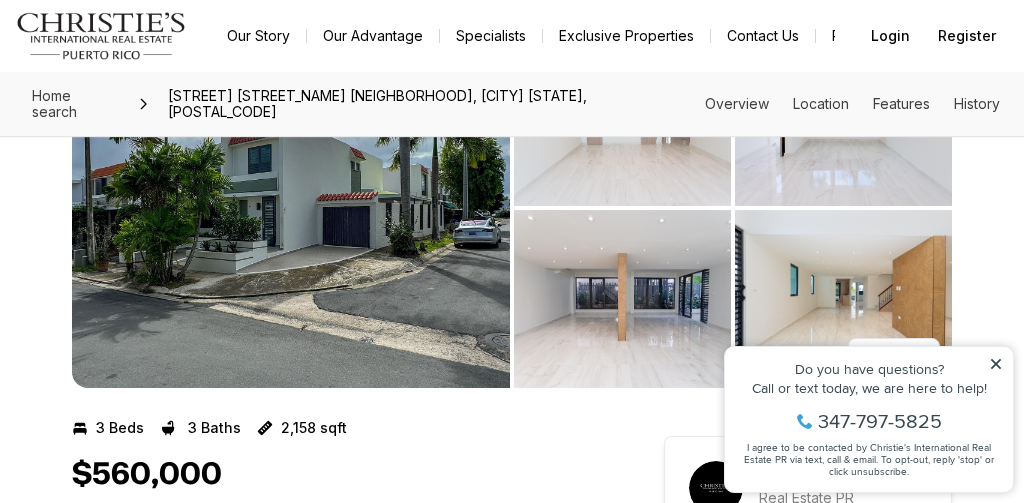 scroll, scrollTop: 142, scrollLeft: 0, axis: vertical 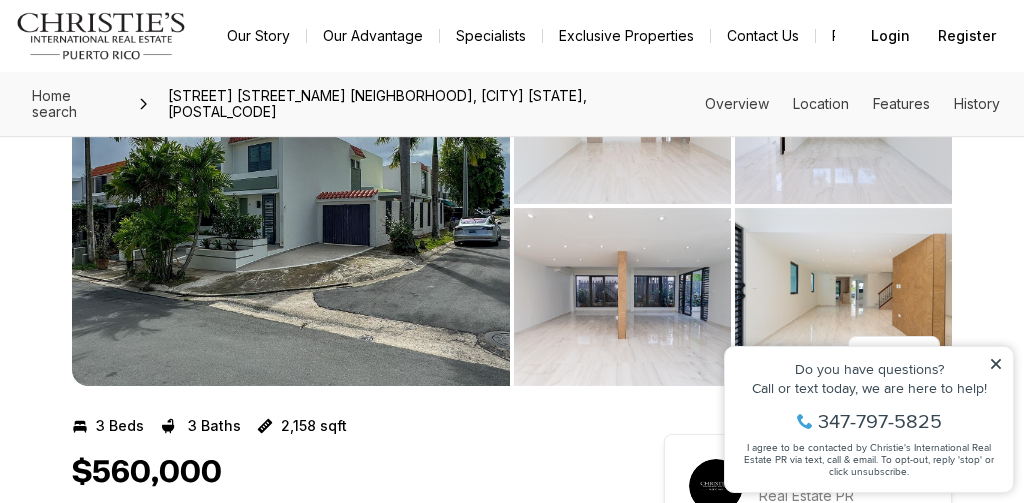 click at bounding box center (291, 206) 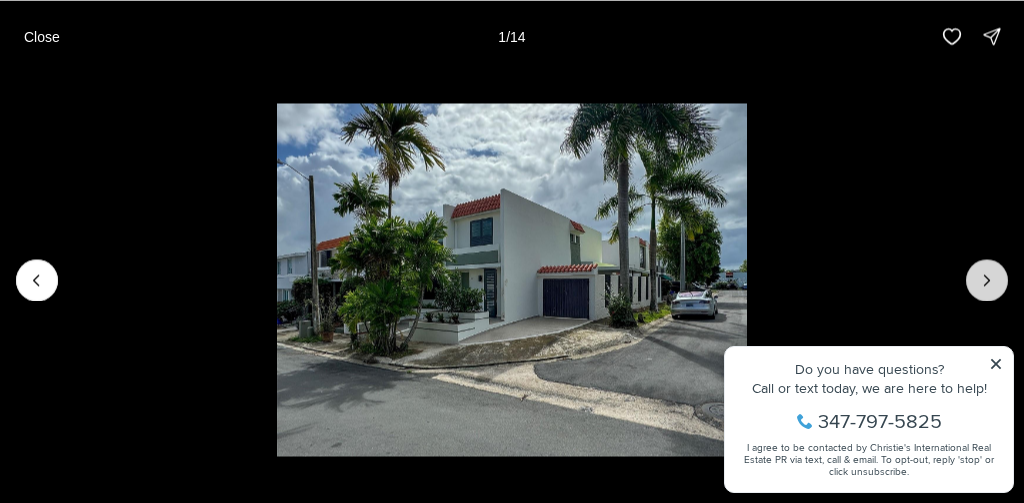 click 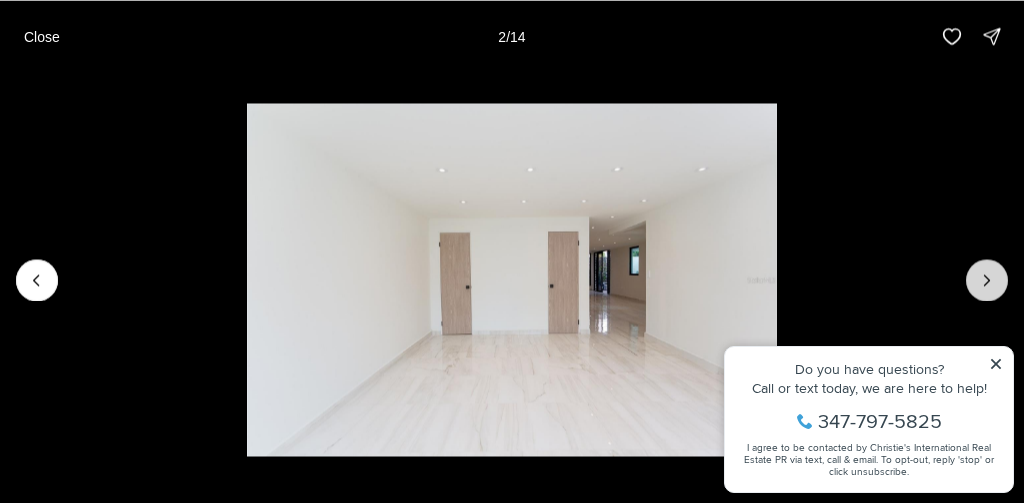 click 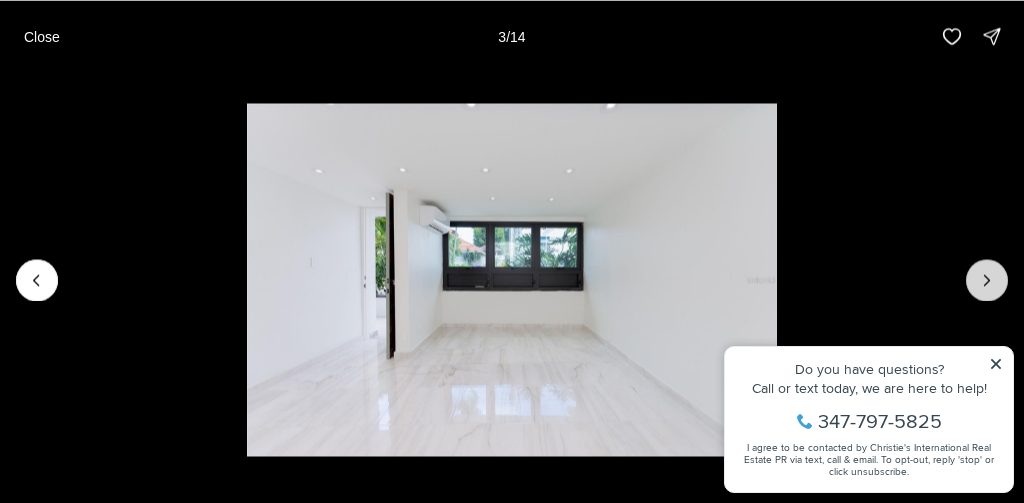 click 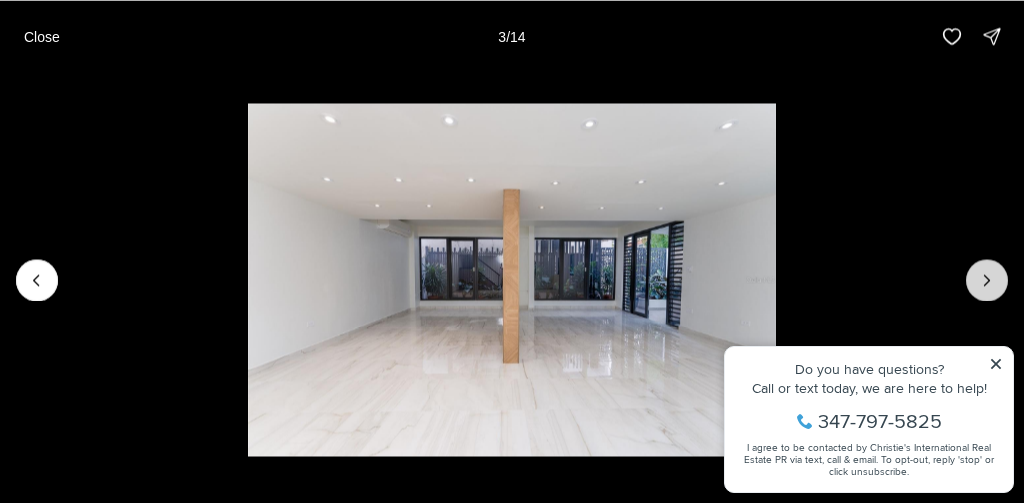 click 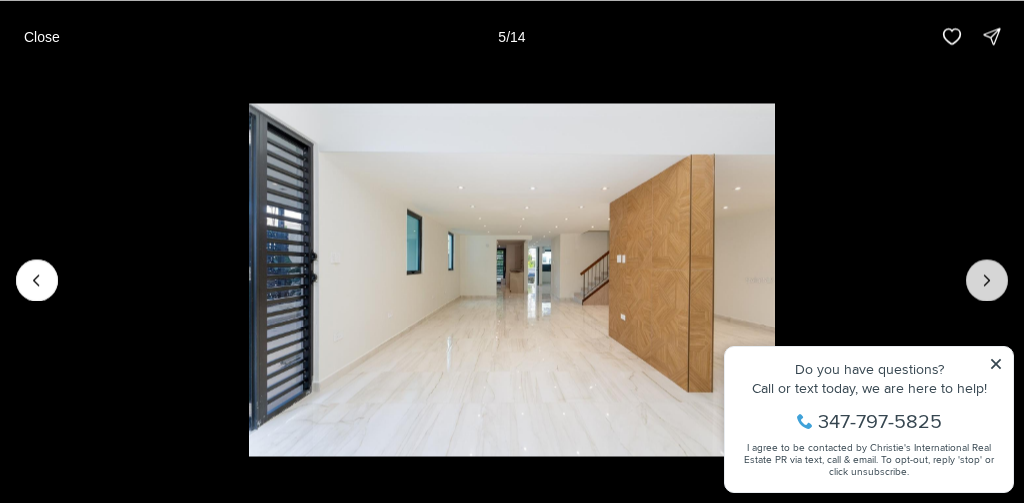 click 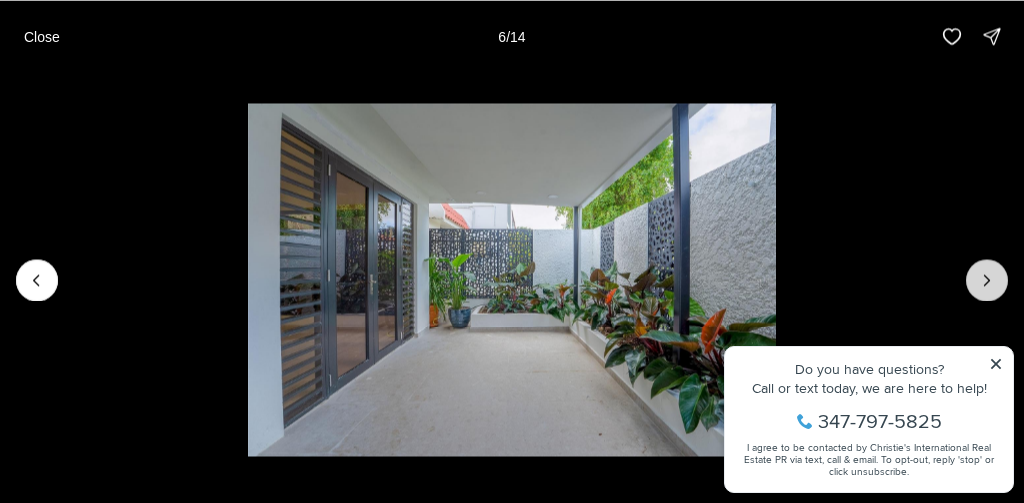 click 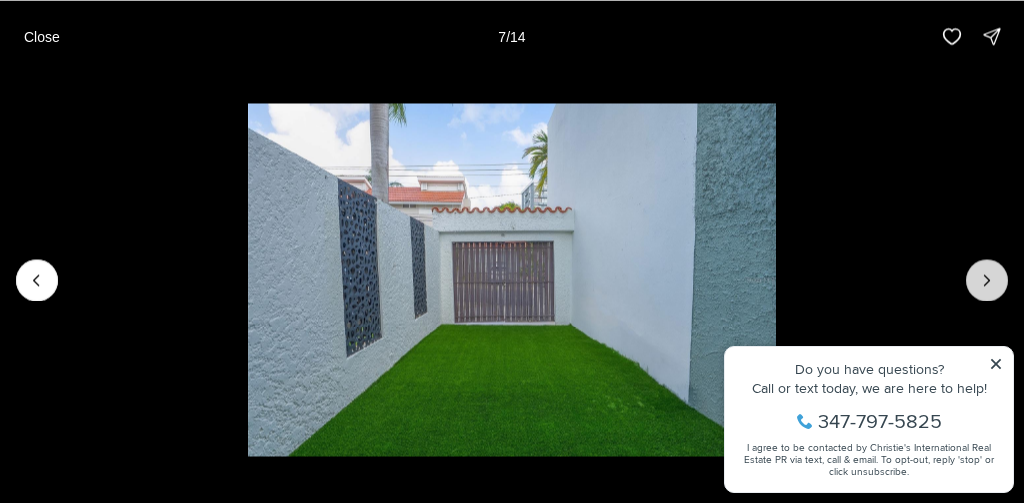 click 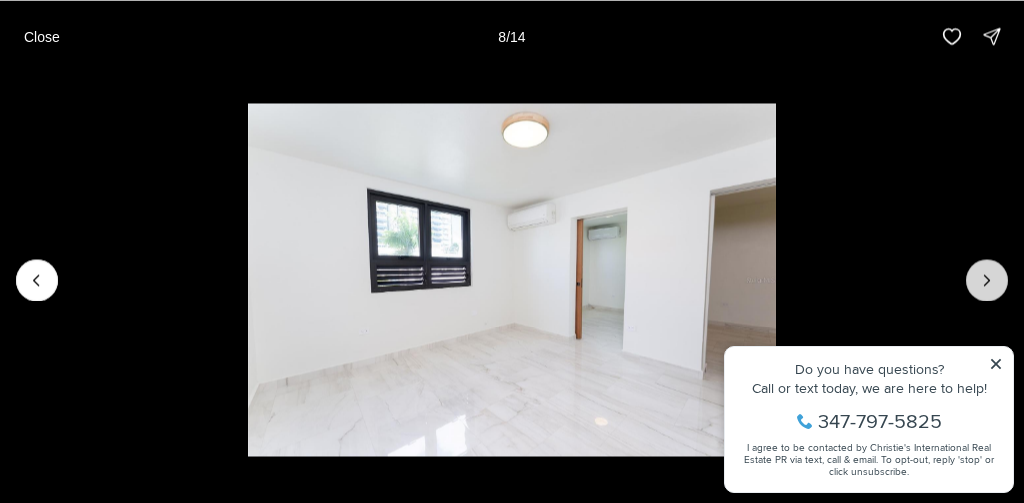 click 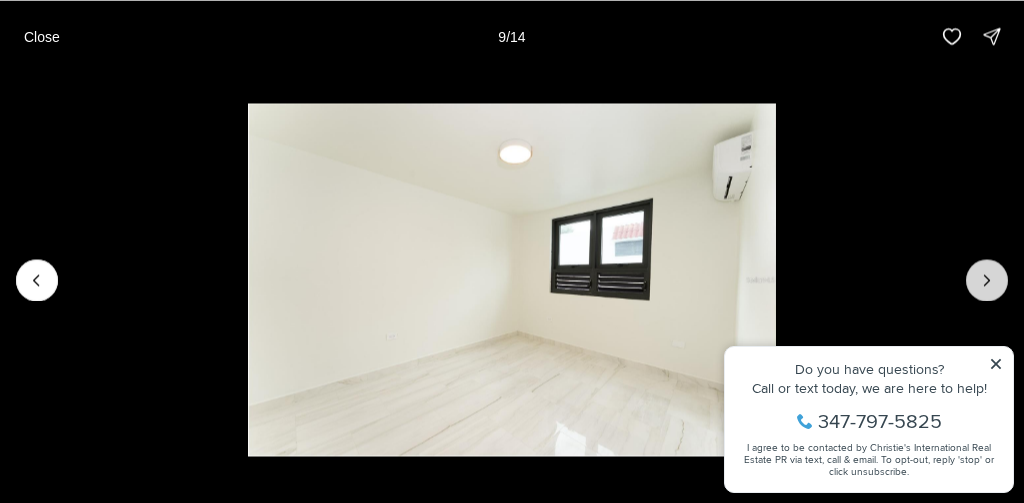 click 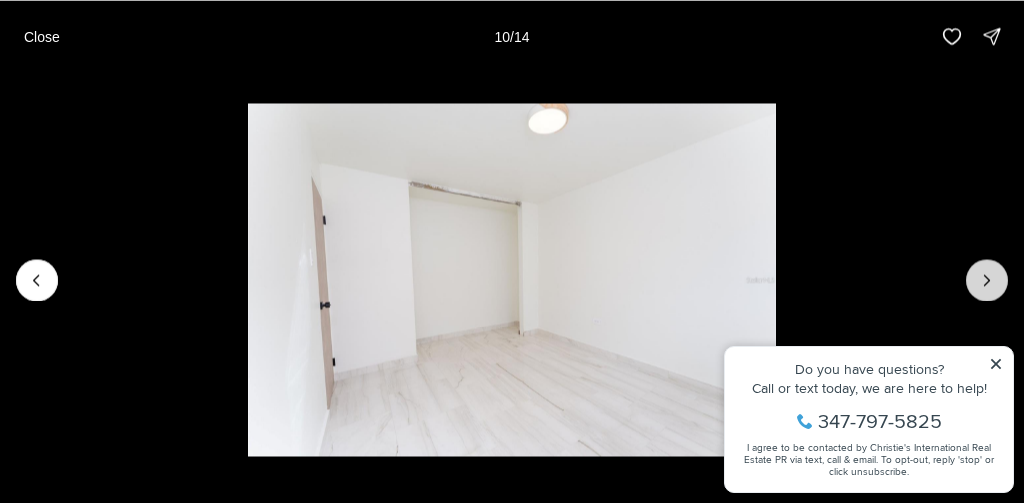 click 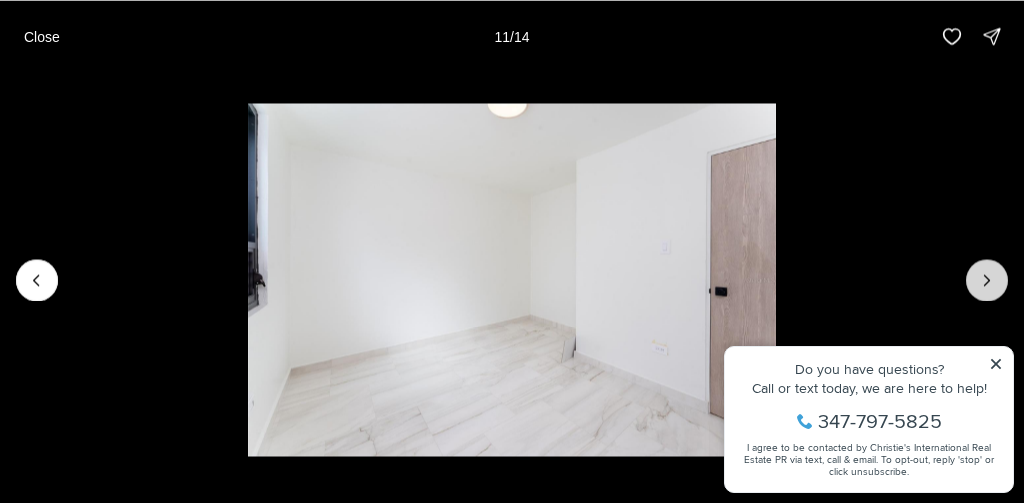click 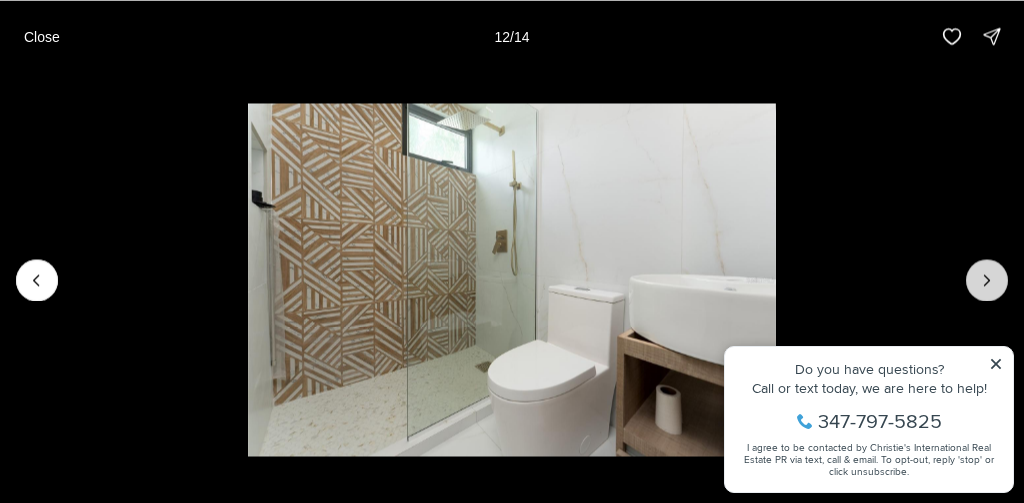 click 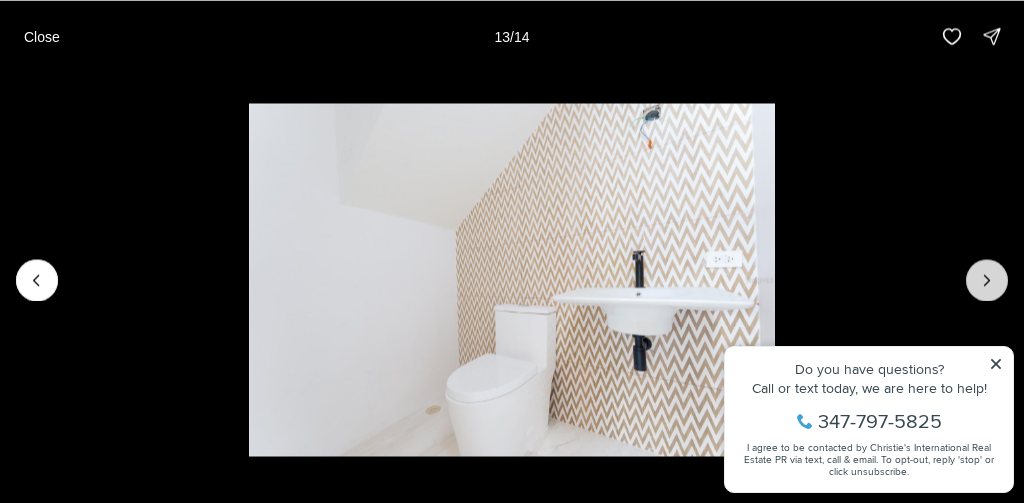 click 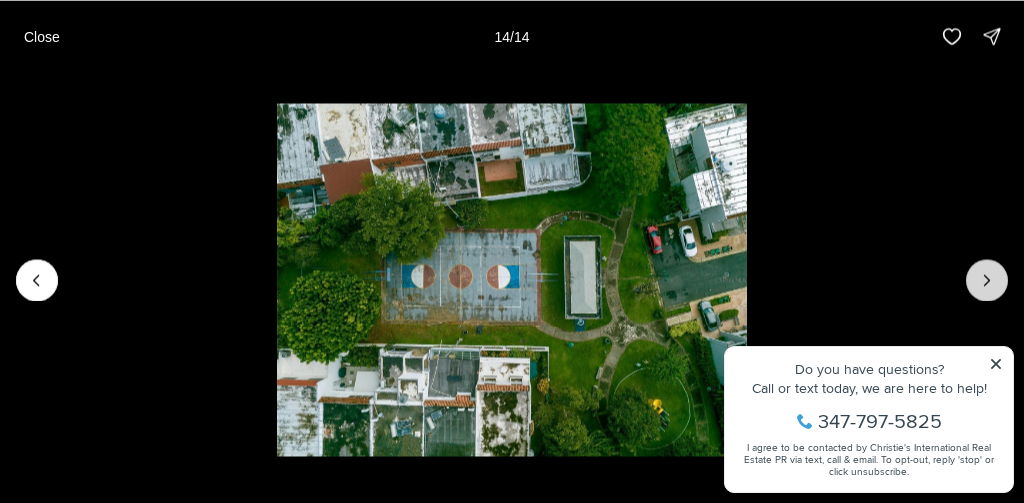 click at bounding box center [987, 280] 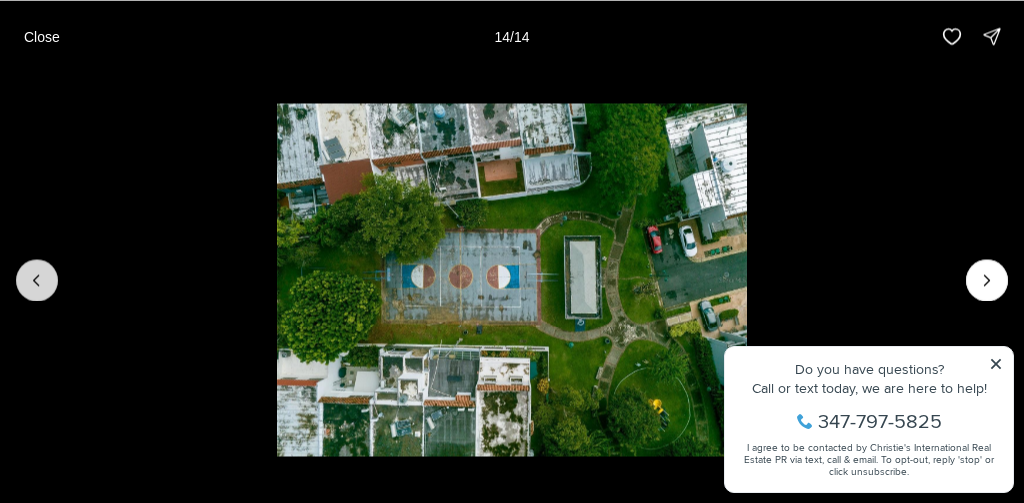click at bounding box center [37, 280] 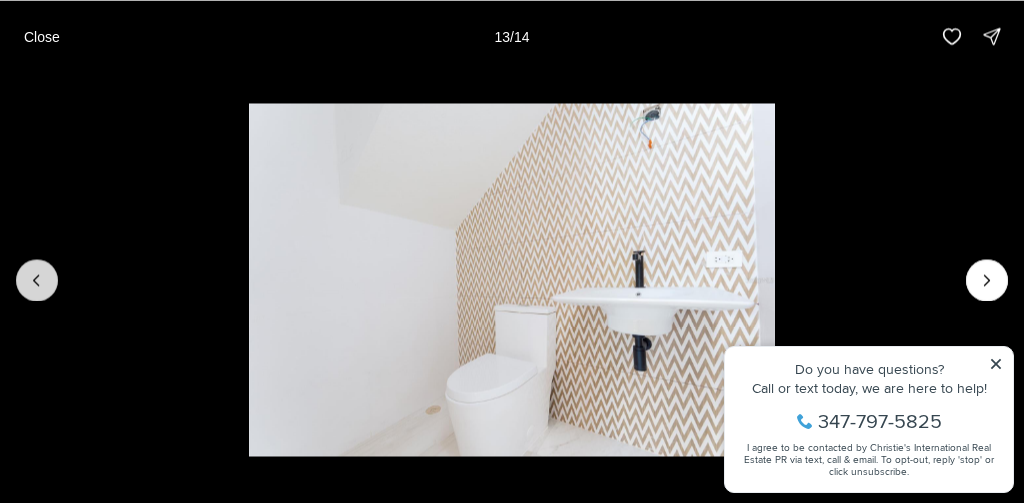 click at bounding box center (37, 280) 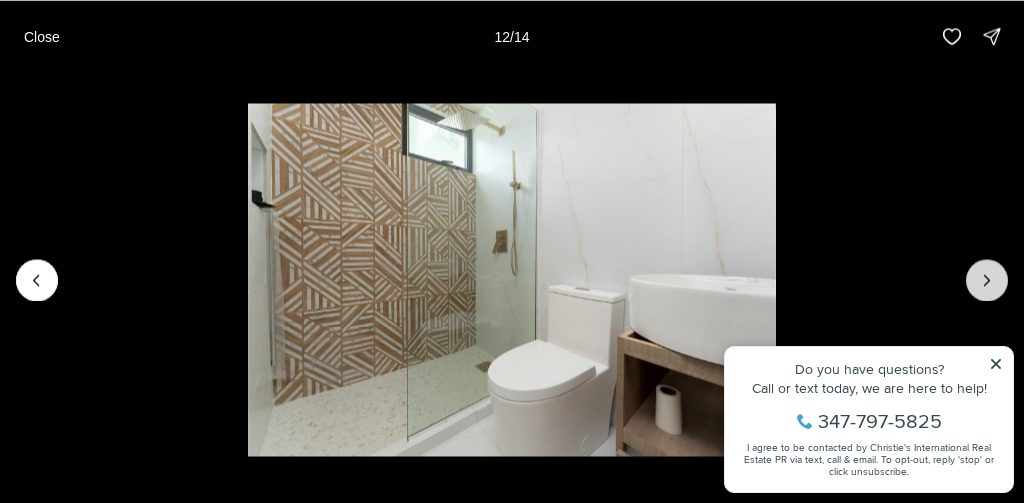click at bounding box center [987, 280] 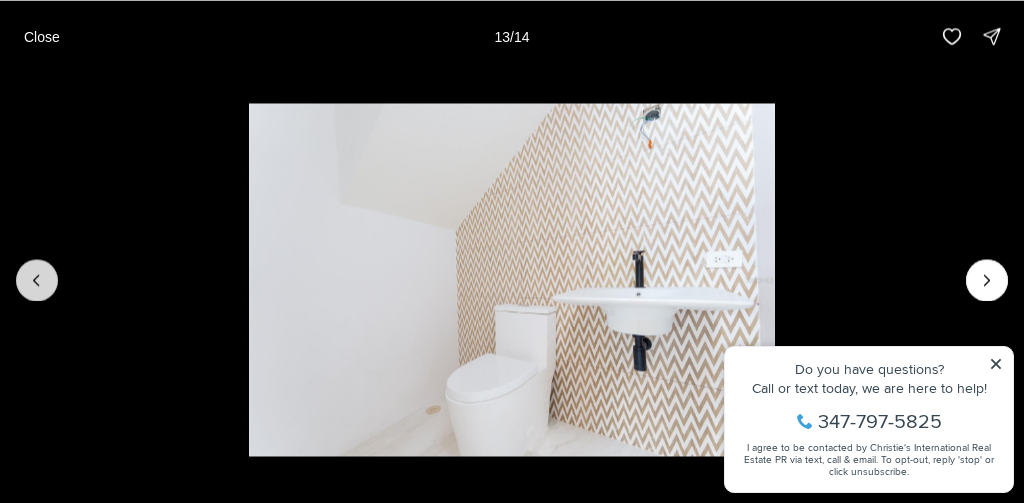 click 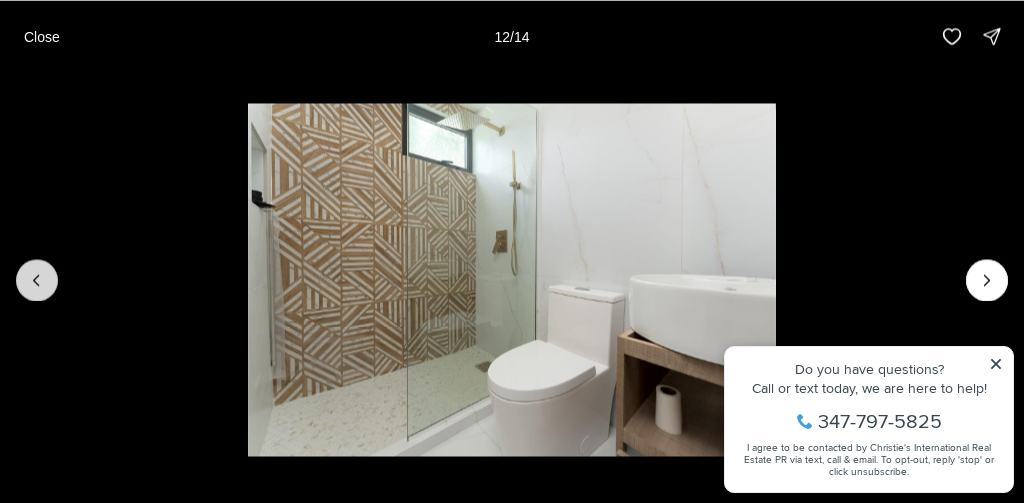 click 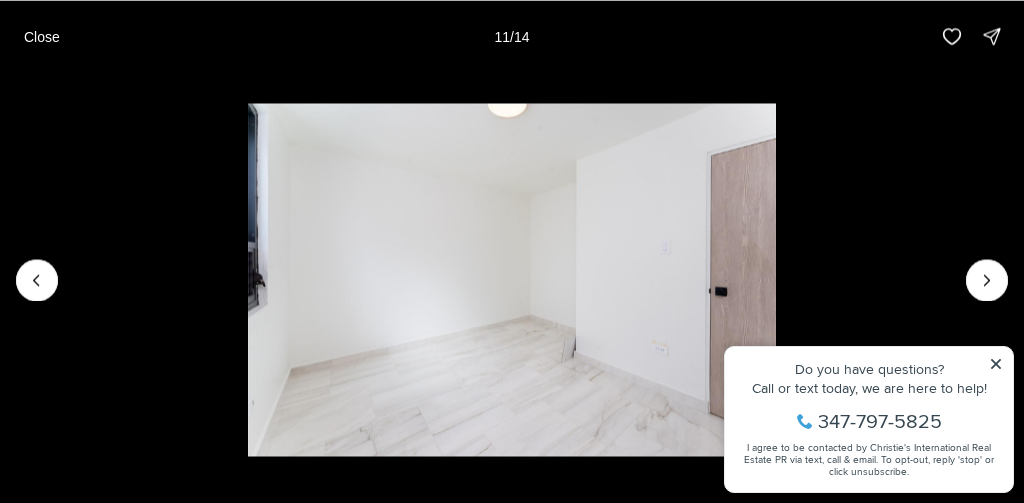 click at bounding box center [512, 279] 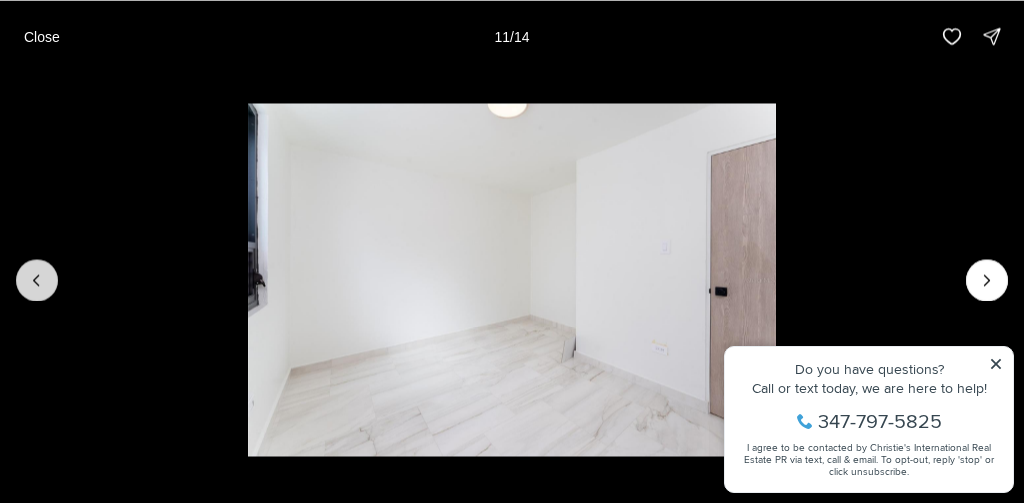 click 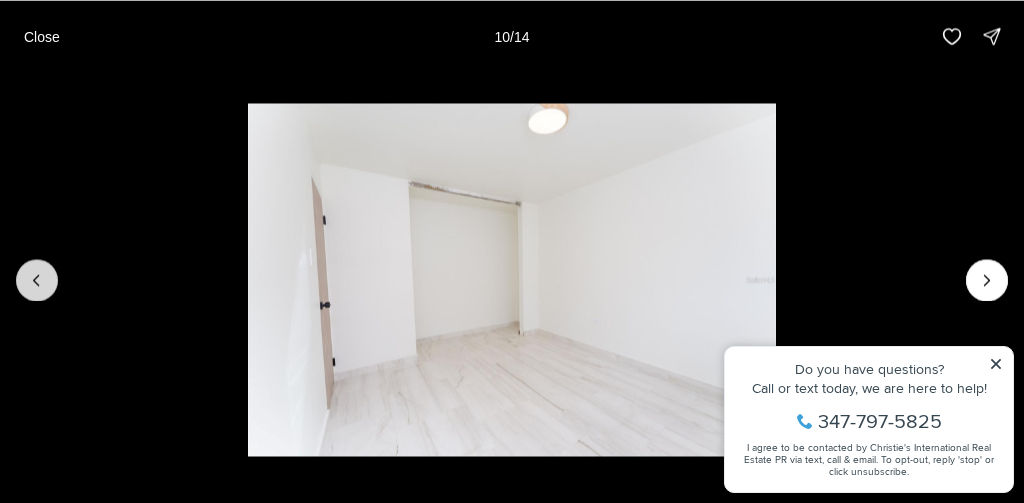 click 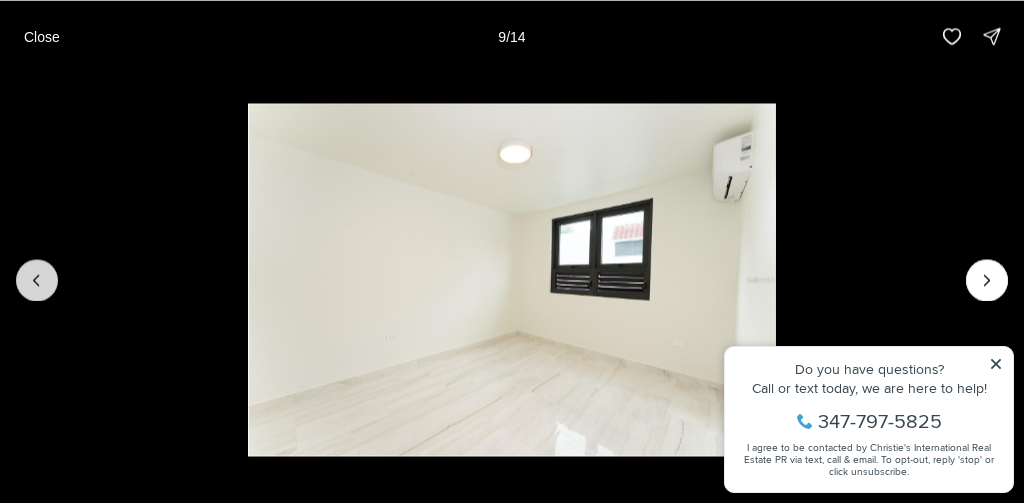 click 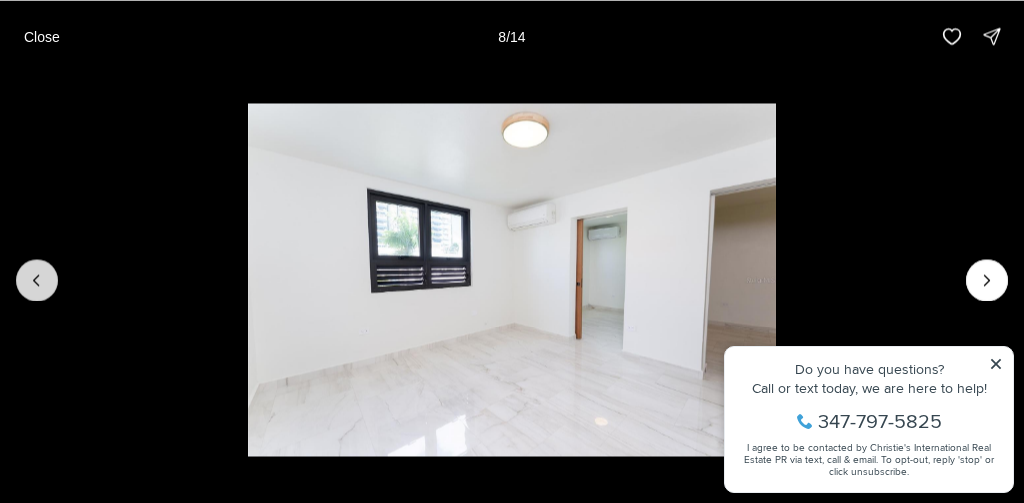 click 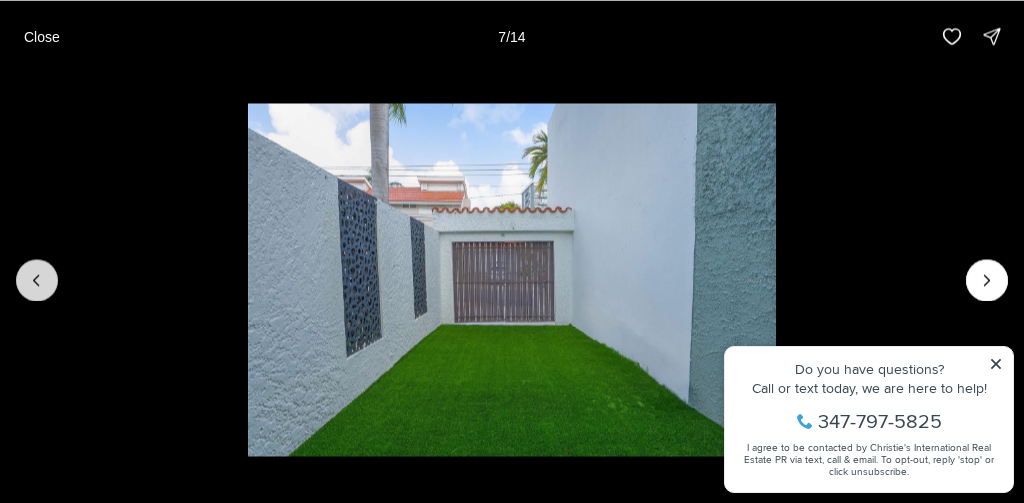 click at bounding box center [37, 280] 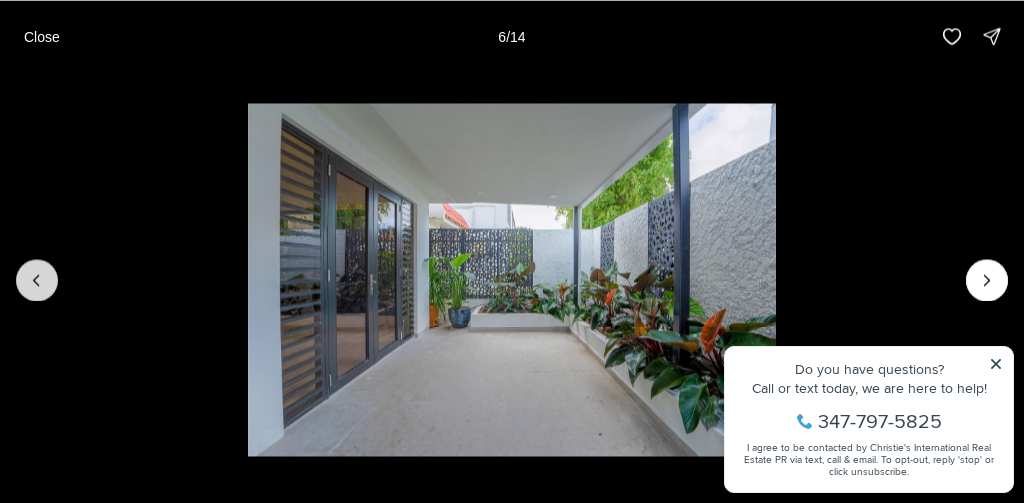 click at bounding box center (37, 280) 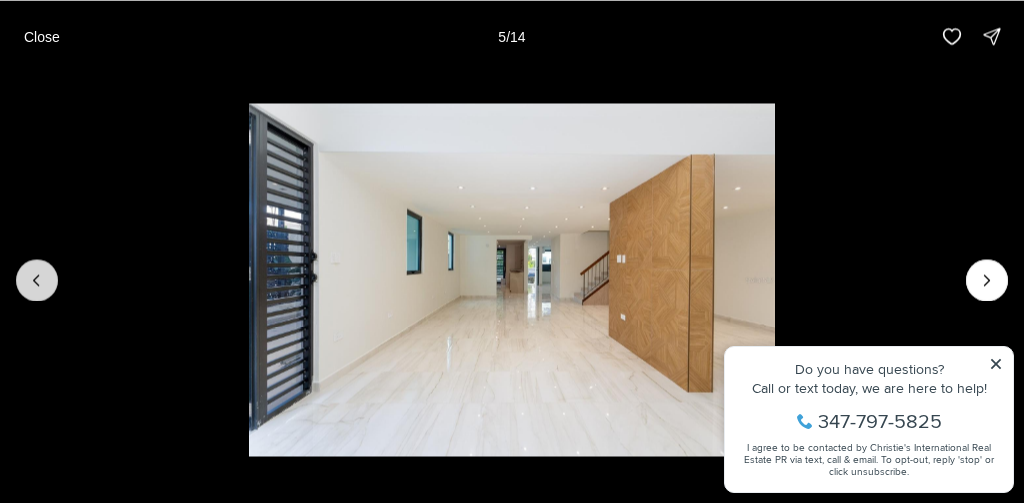 click 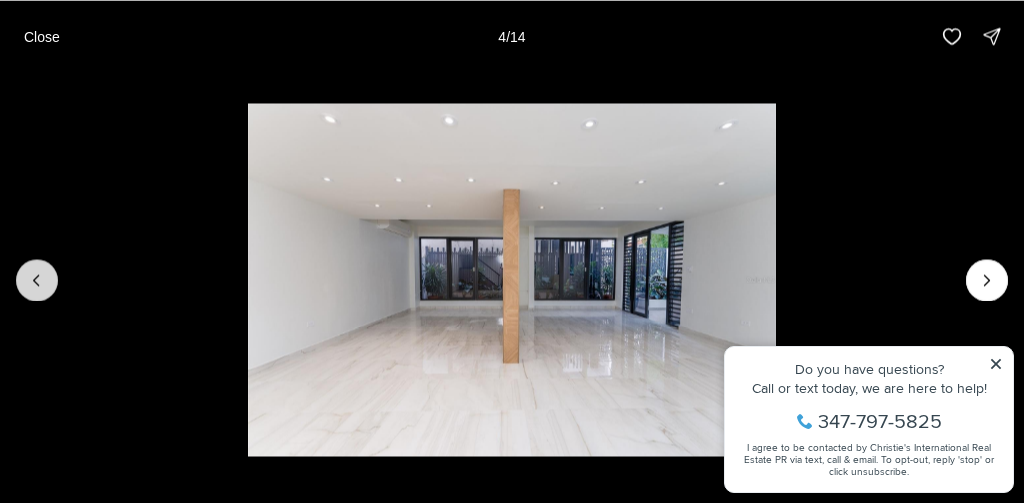 click 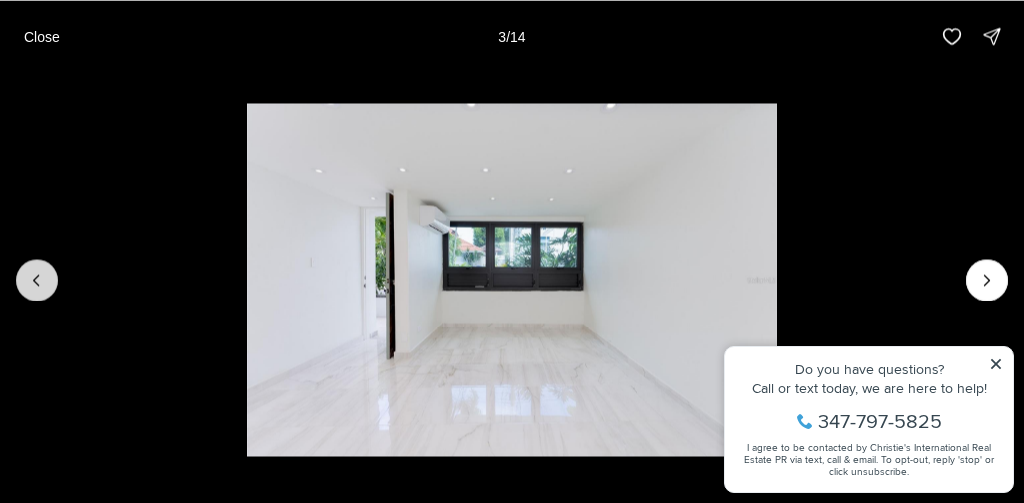 click 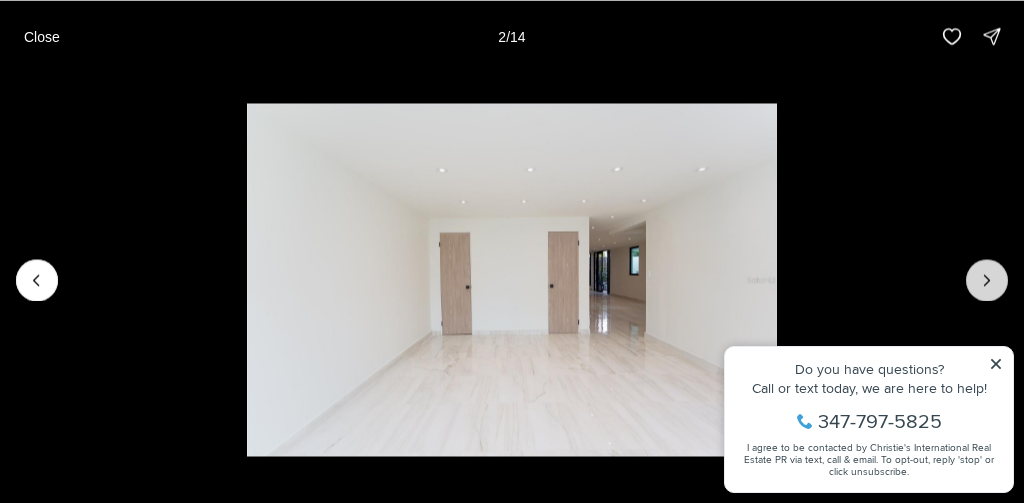 click at bounding box center (987, 280) 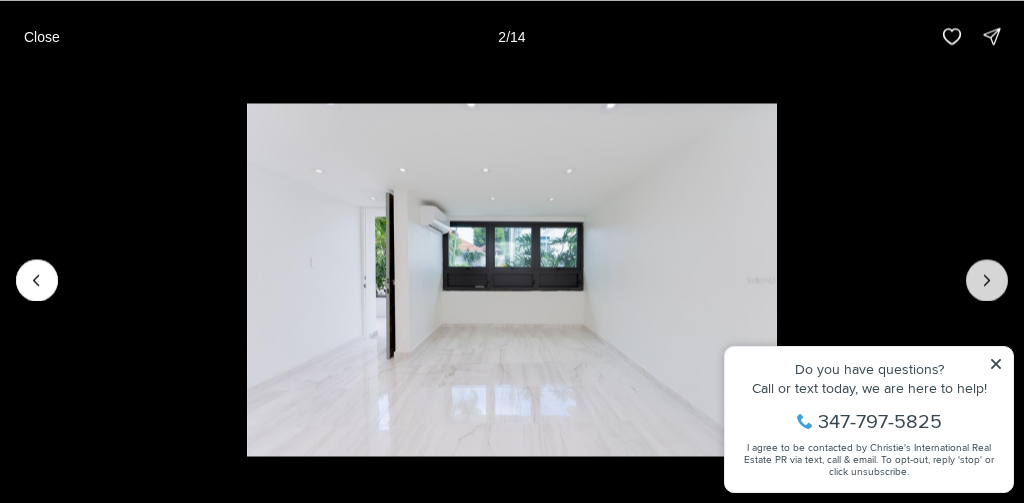 click at bounding box center [987, 280] 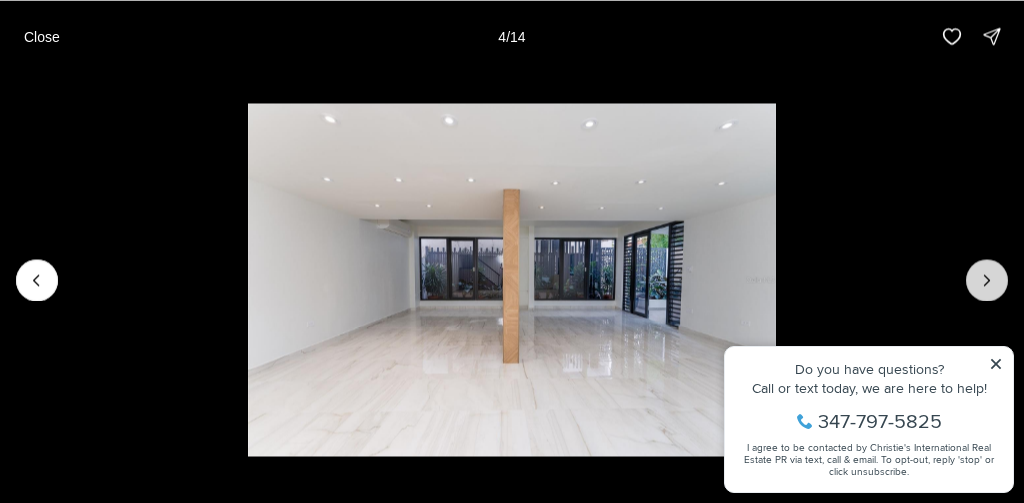 click at bounding box center [987, 280] 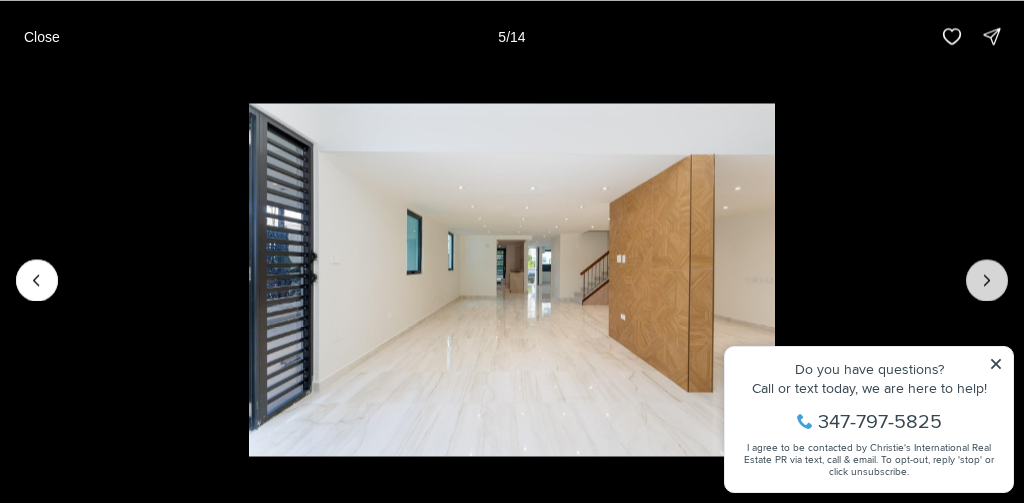 click at bounding box center [987, 280] 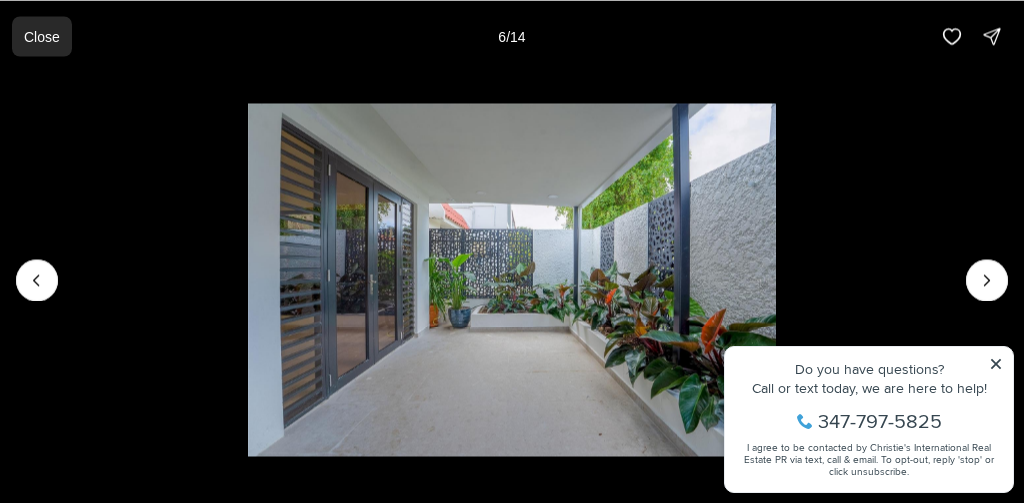 click on "Close" at bounding box center [42, 36] 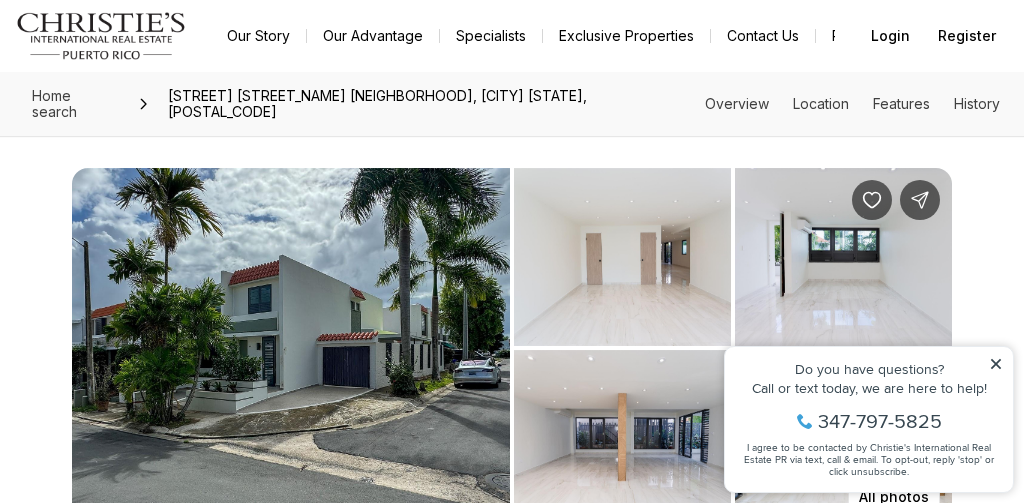 scroll, scrollTop: 0, scrollLeft: 0, axis: both 